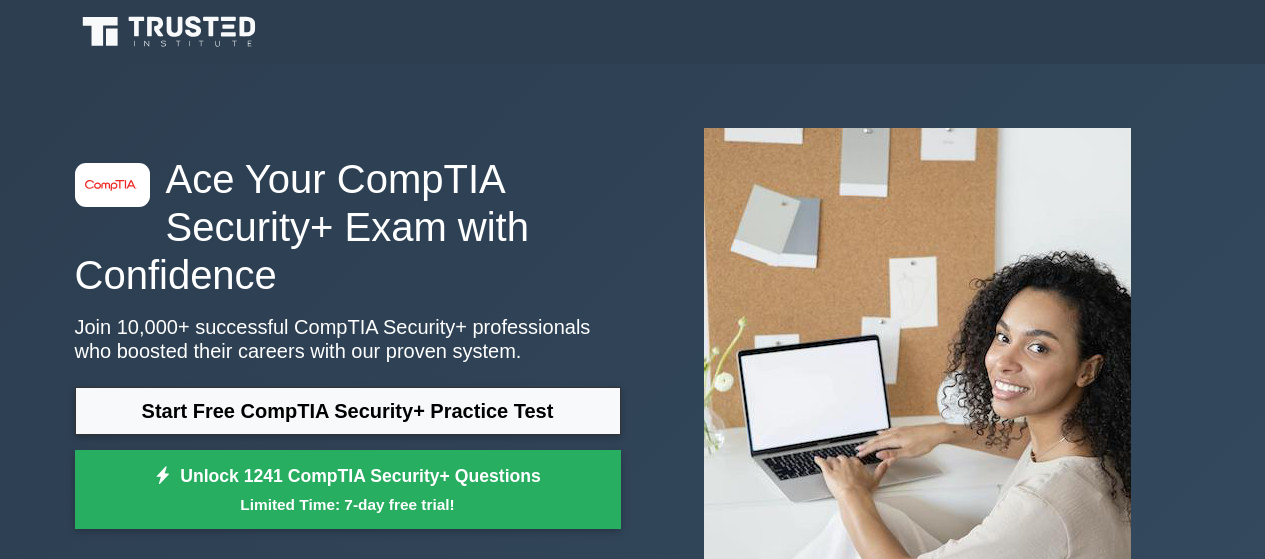 scroll, scrollTop: 0, scrollLeft: 0, axis: both 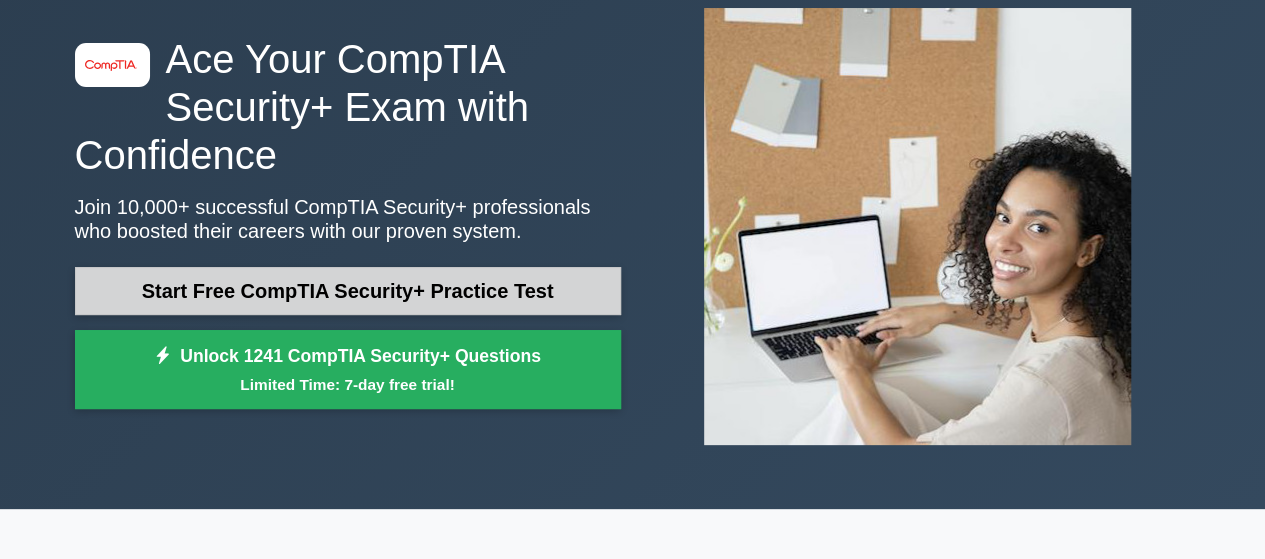 click on "Start Free CompTIA Security+ Practice Test" at bounding box center [348, 291] 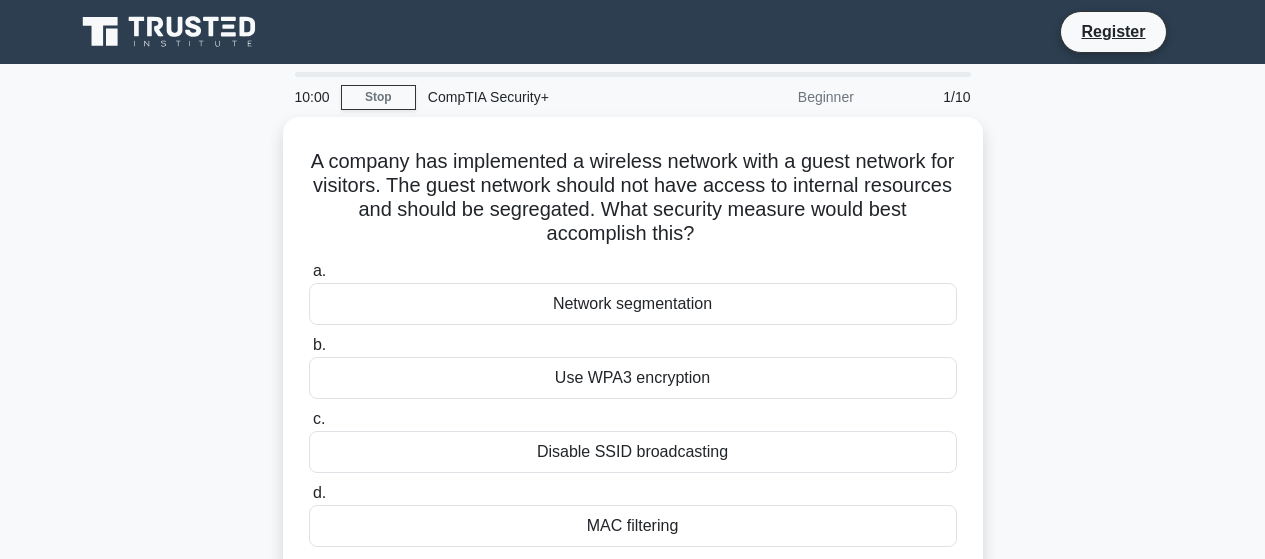 scroll, scrollTop: 0, scrollLeft: 0, axis: both 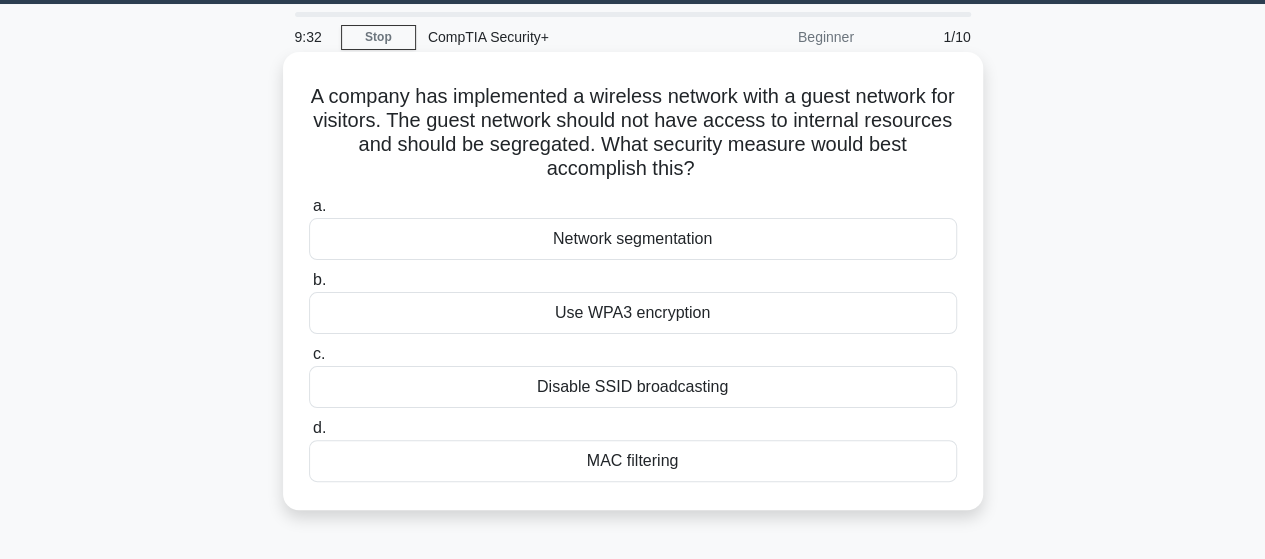 click on "MAC filtering" at bounding box center (633, 461) 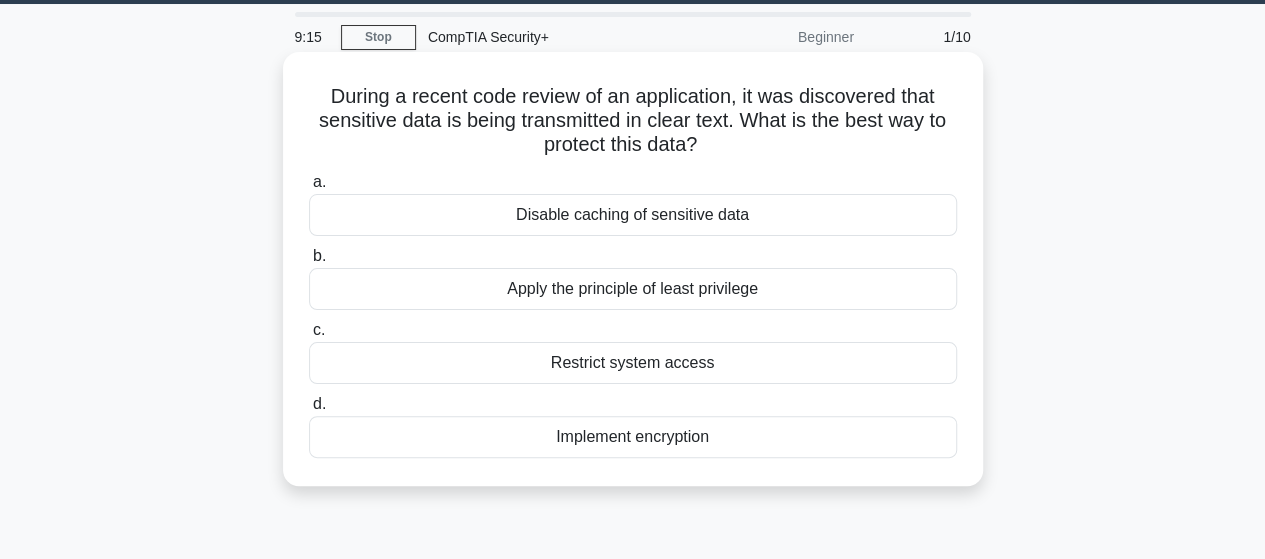 click on "Implement encryption" at bounding box center (633, 437) 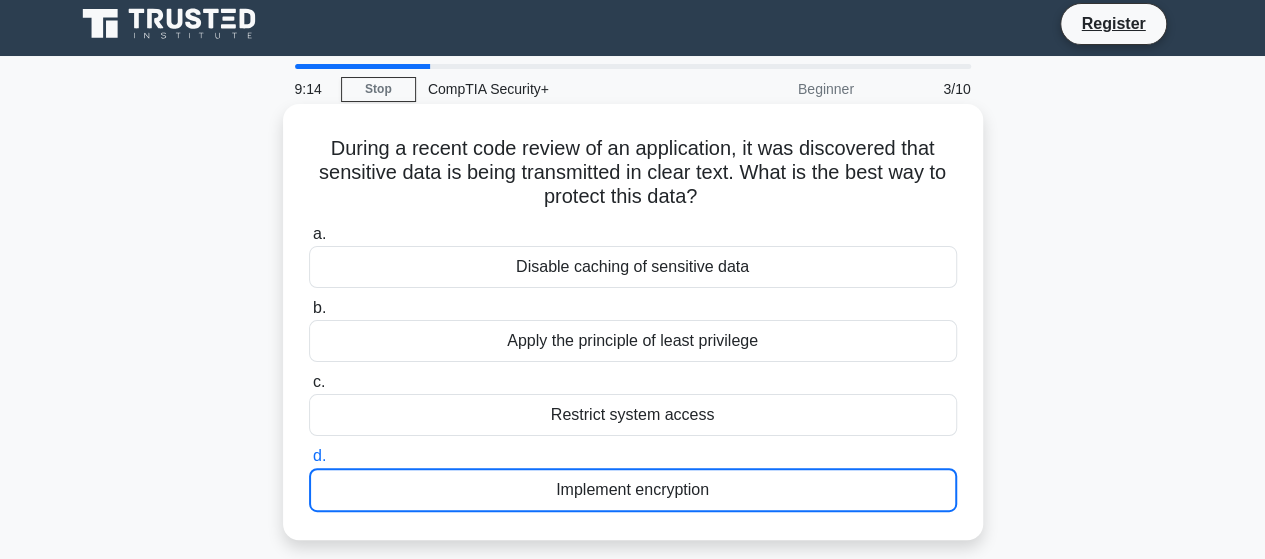scroll, scrollTop: 0, scrollLeft: 0, axis: both 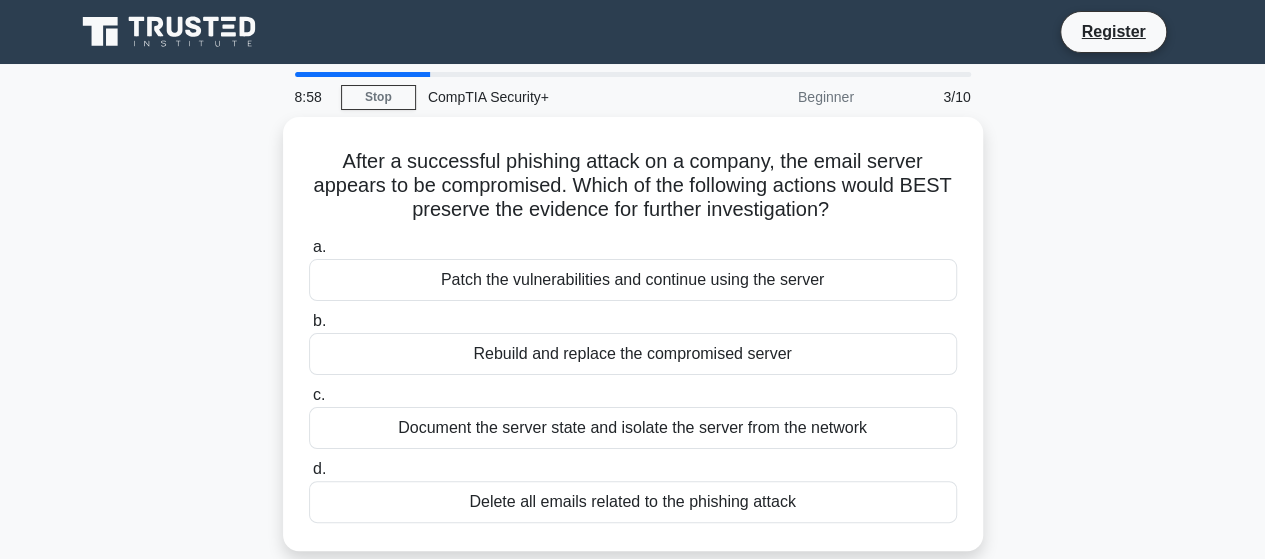 click on "Document the server state and isolate the server from the network" at bounding box center (633, 428) 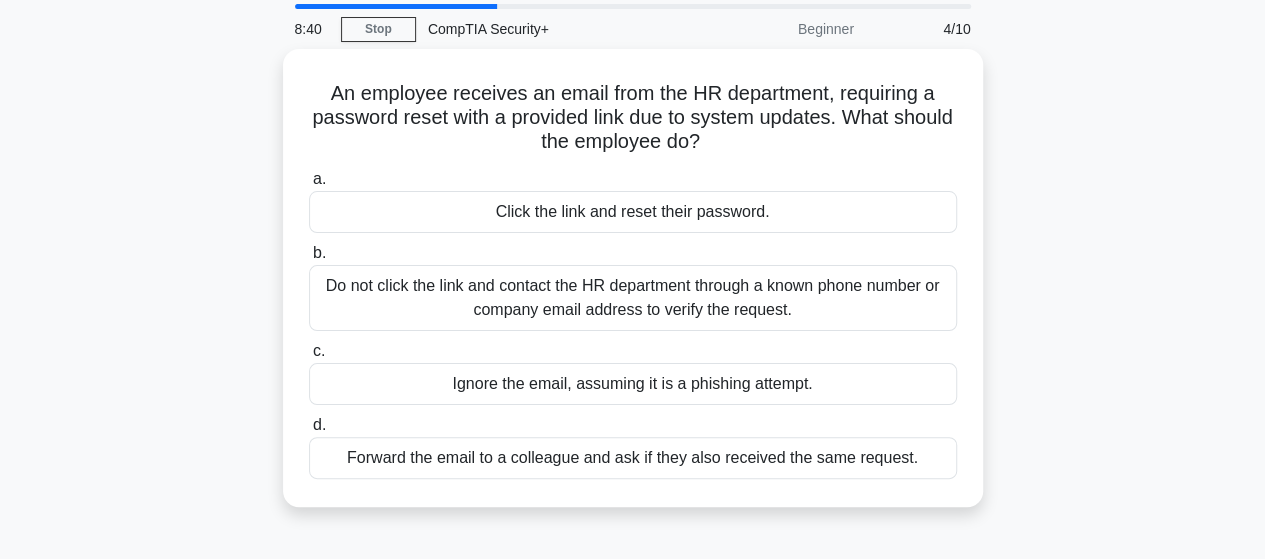 scroll, scrollTop: 70, scrollLeft: 0, axis: vertical 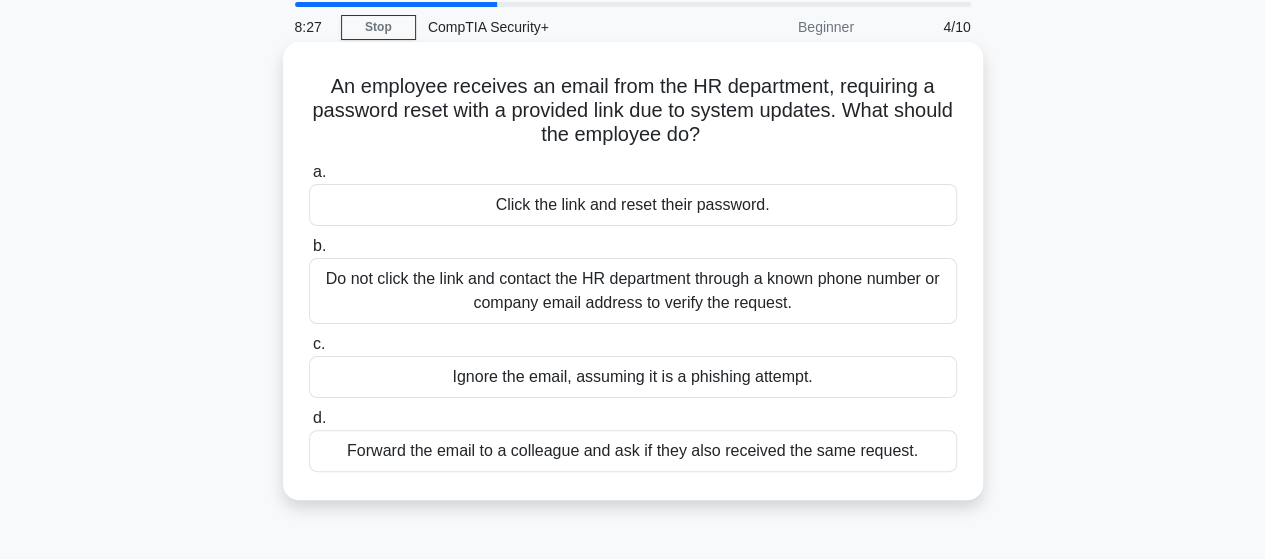 click on "Do not click the link and contact the HR department through a known phone number or company email address to verify the request." at bounding box center [633, 291] 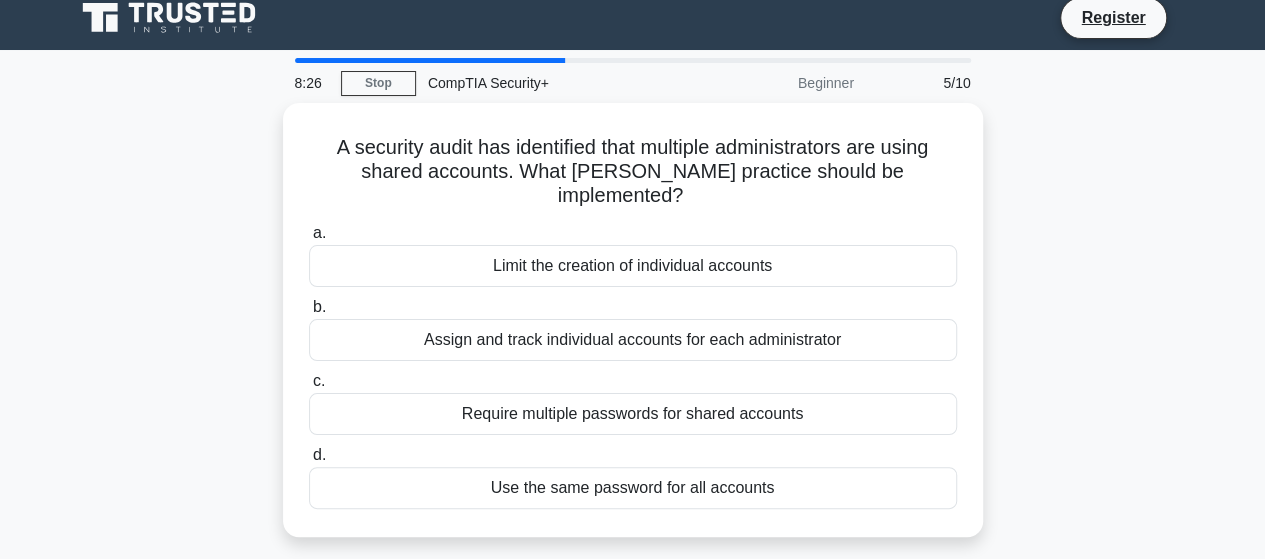 scroll, scrollTop: 0, scrollLeft: 0, axis: both 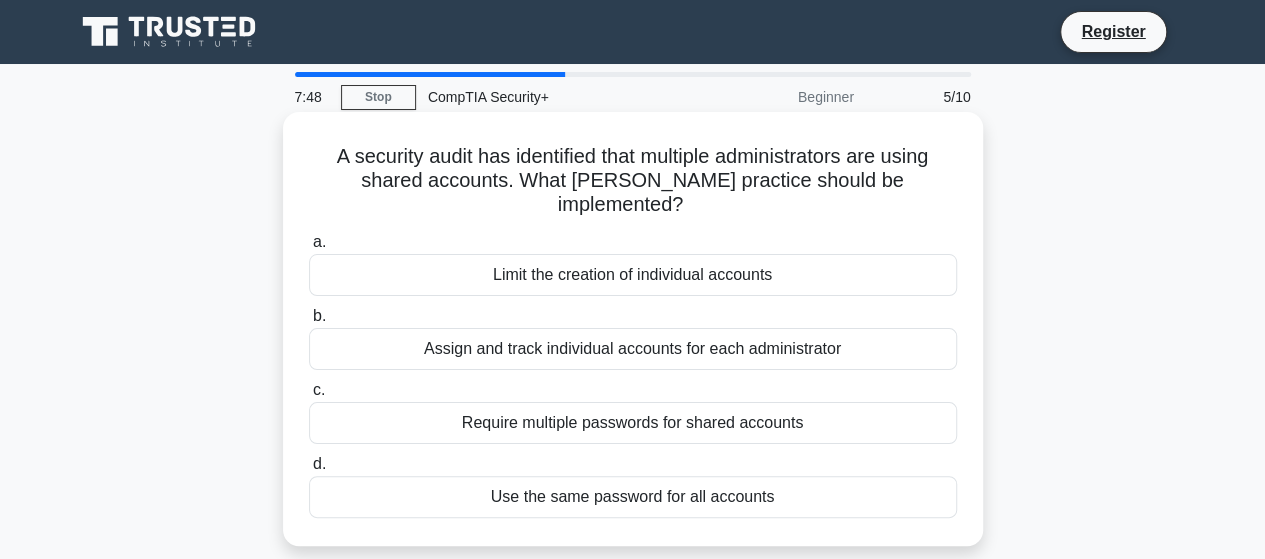 click on "Limit the creation of individual accounts" at bounding box center (633, 275) 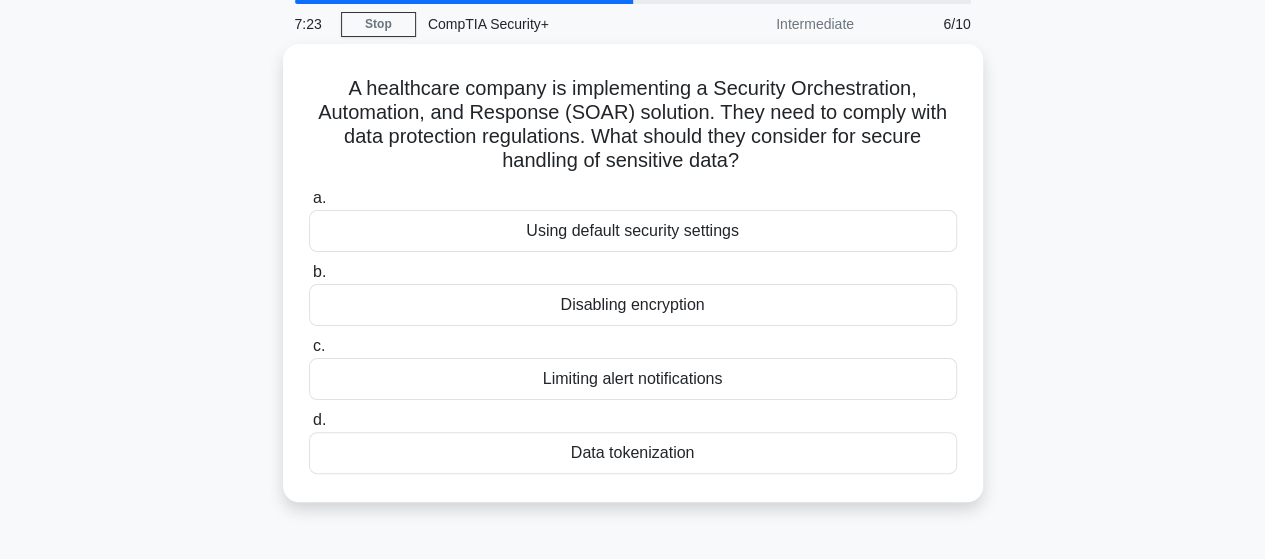 scroll, scrollTop: 80, scrollLeft: 0, axis: vertical 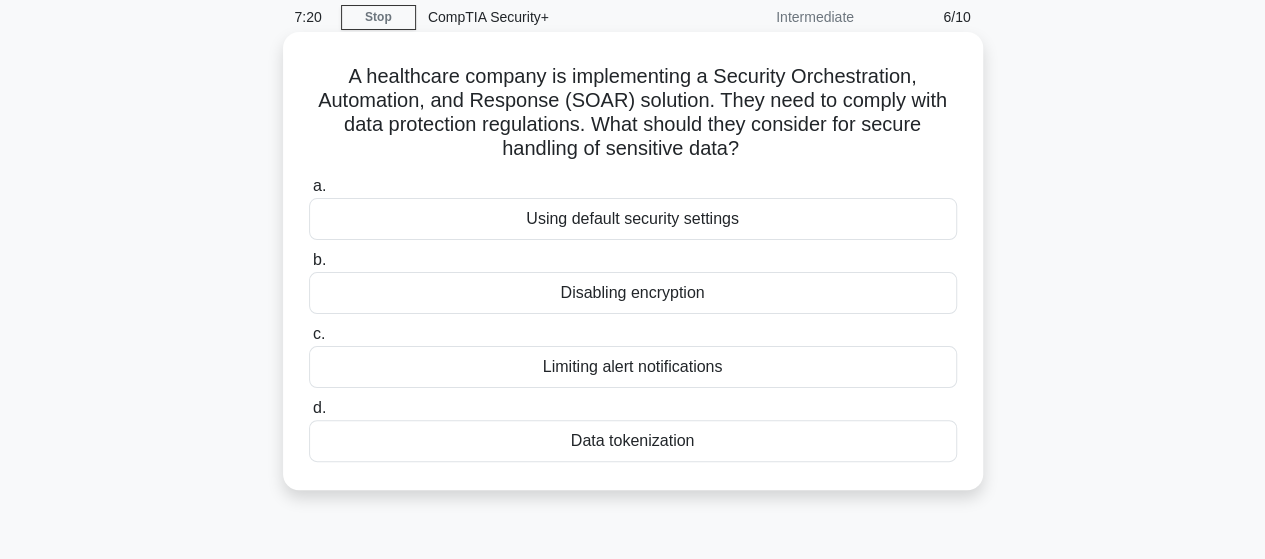 click on "Data tokenization" at bounding box center (633, 441) 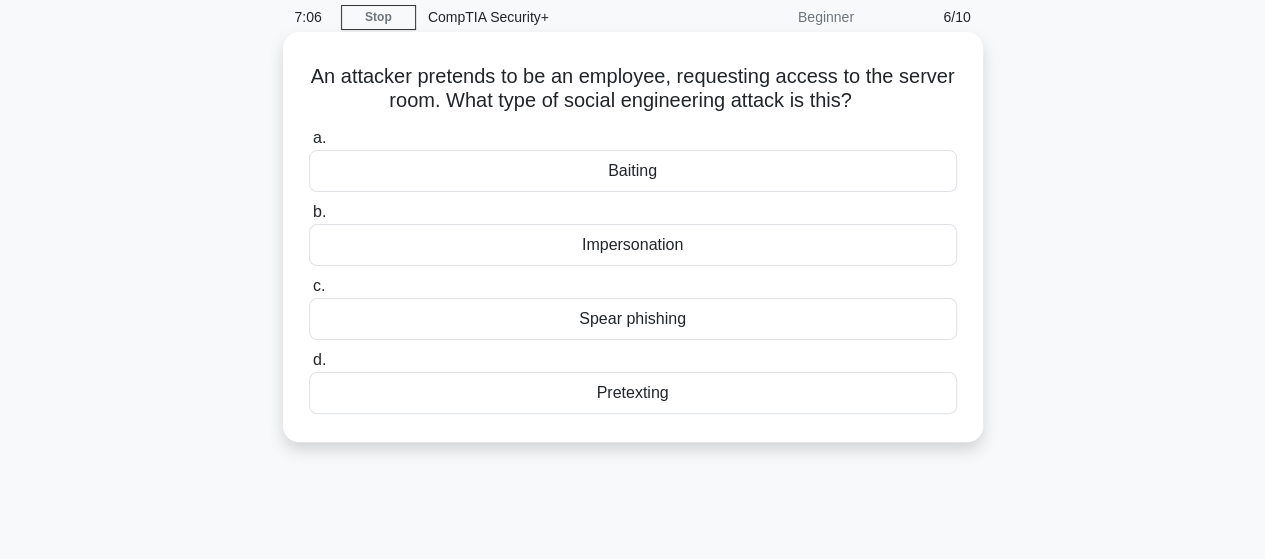 click on "Impersonation" at bounding box center (633, 245) 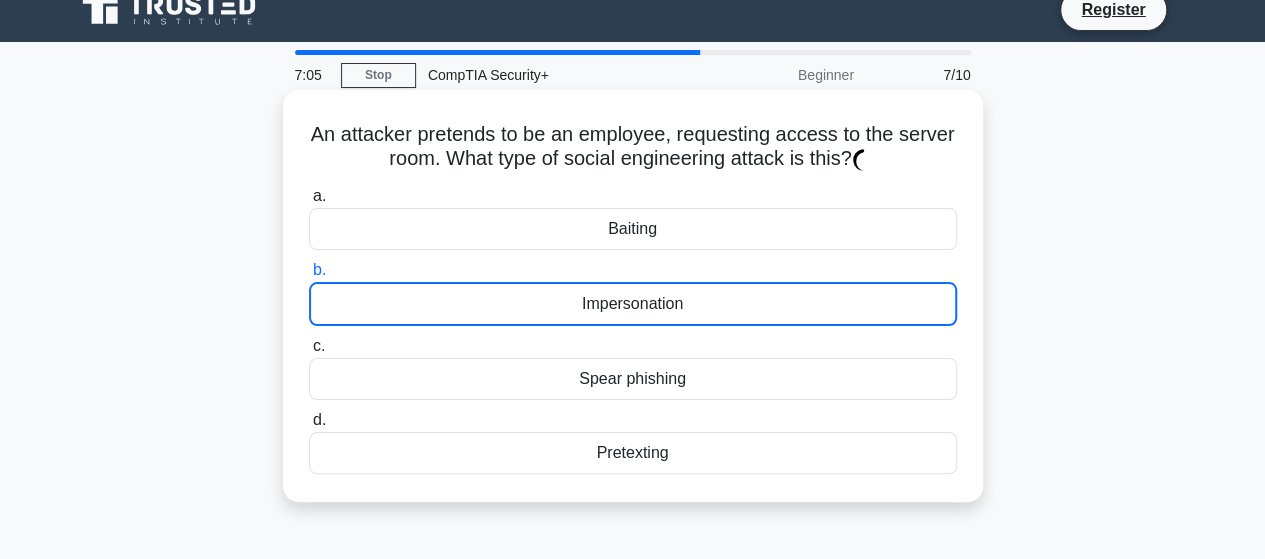 scroll, scrollTop: 0, scrollLeft: 0, axis: both 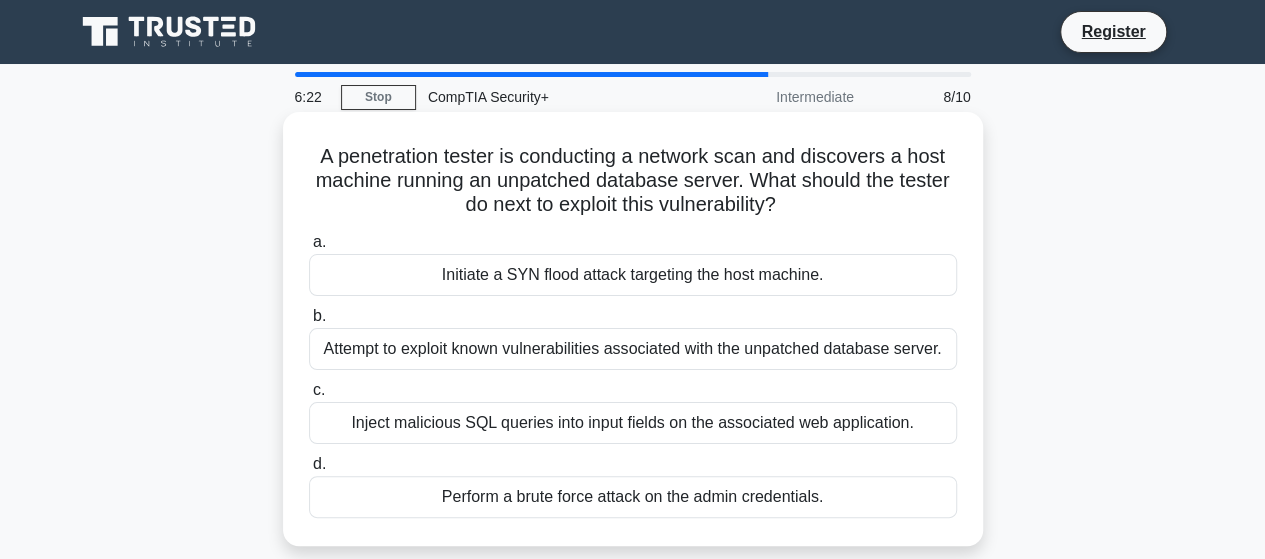 click on "Initiate a SYN flood attack targeting the host machine." at bounding box center [633, 275] 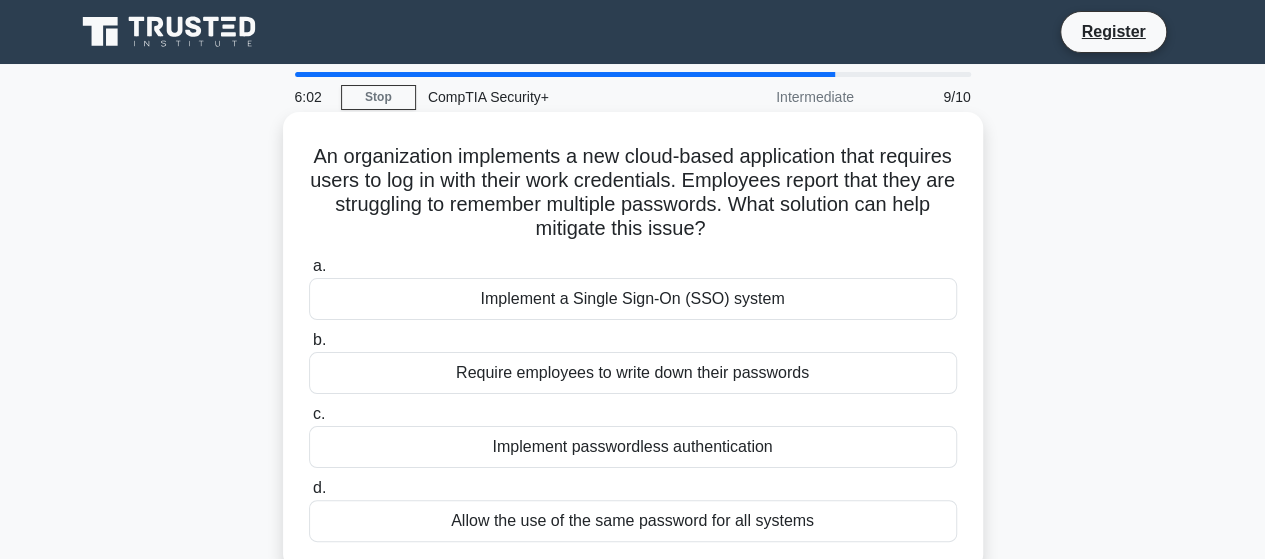 click on "Implement a Single Sign-On (SSO) system" at bounding box center (633, 299) 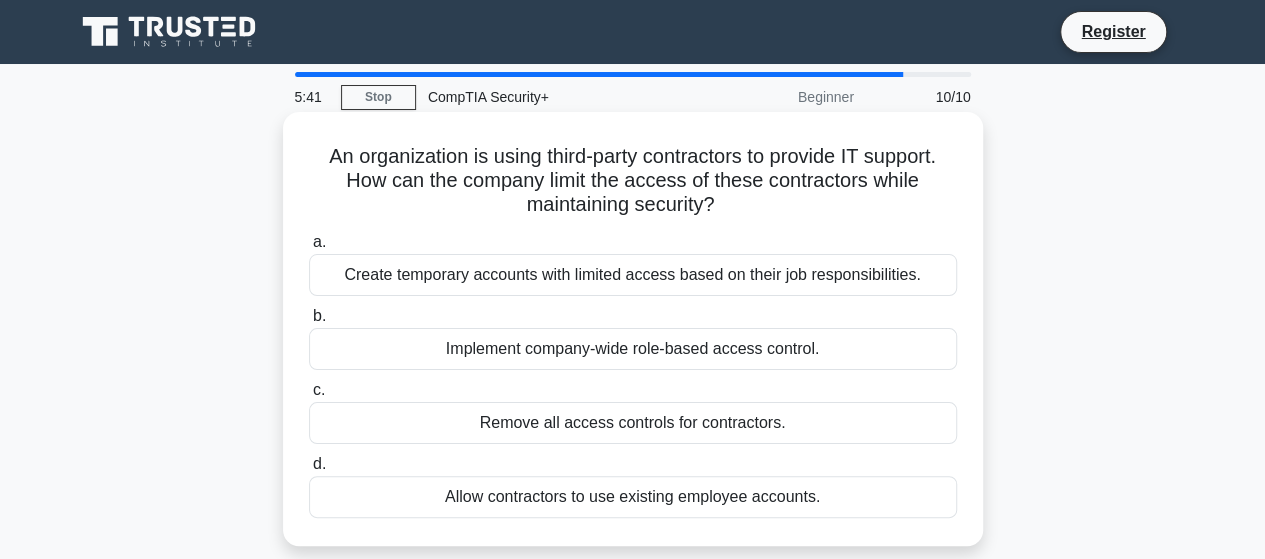 click on "Create temporary accounts with limited access based on their job responsibilities." at bounding box center [633, 275] 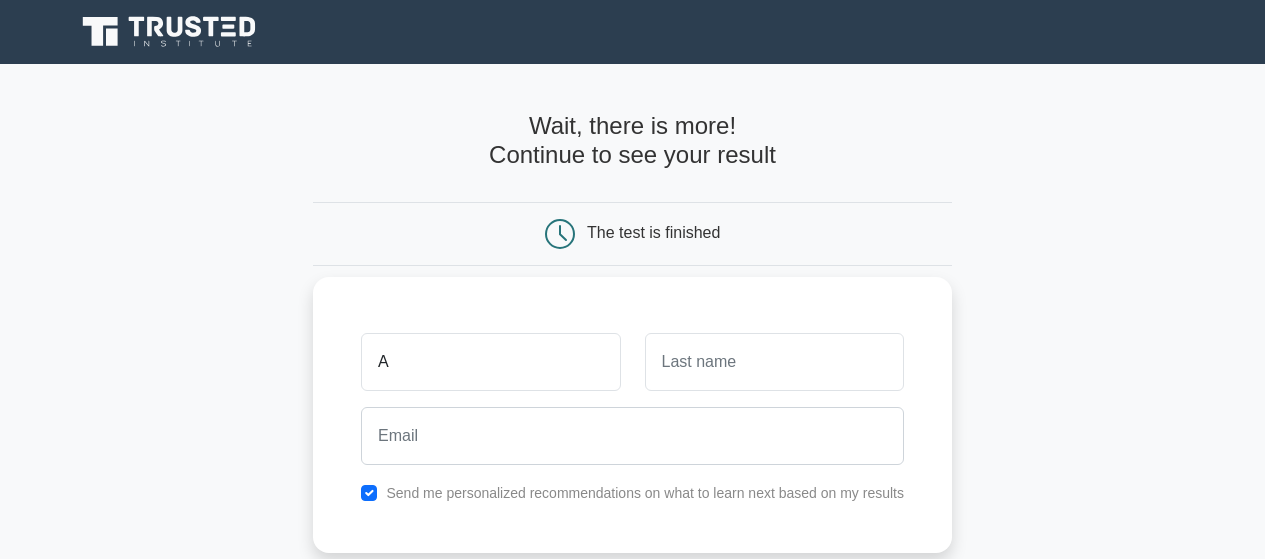 click on "A" at bounding box center [490, 362] 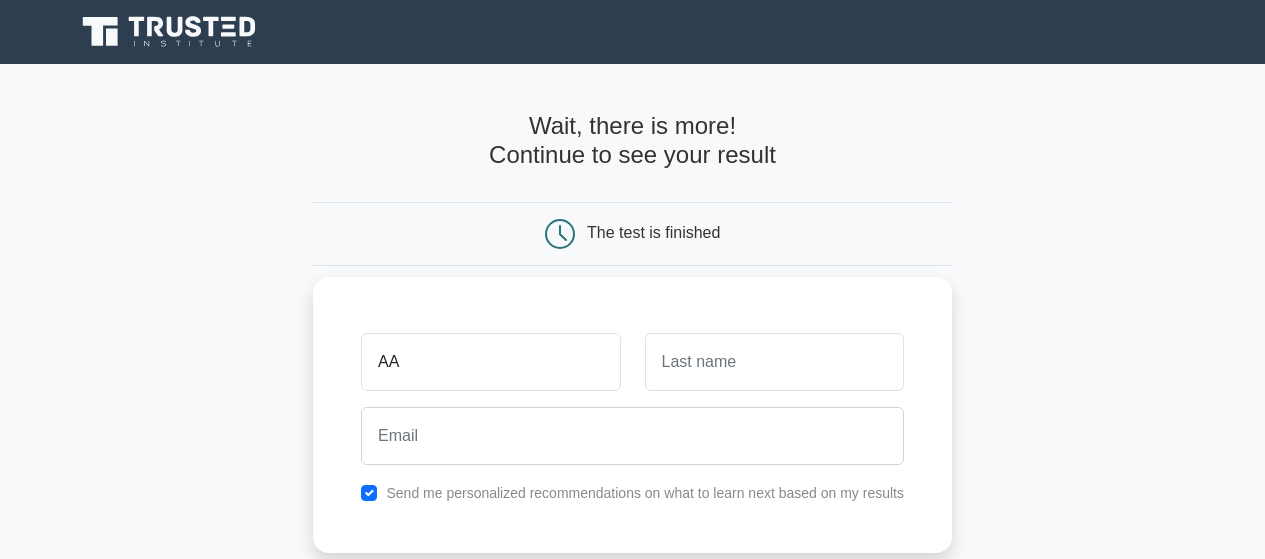 click on "AA" at bounding box center (490, 362) 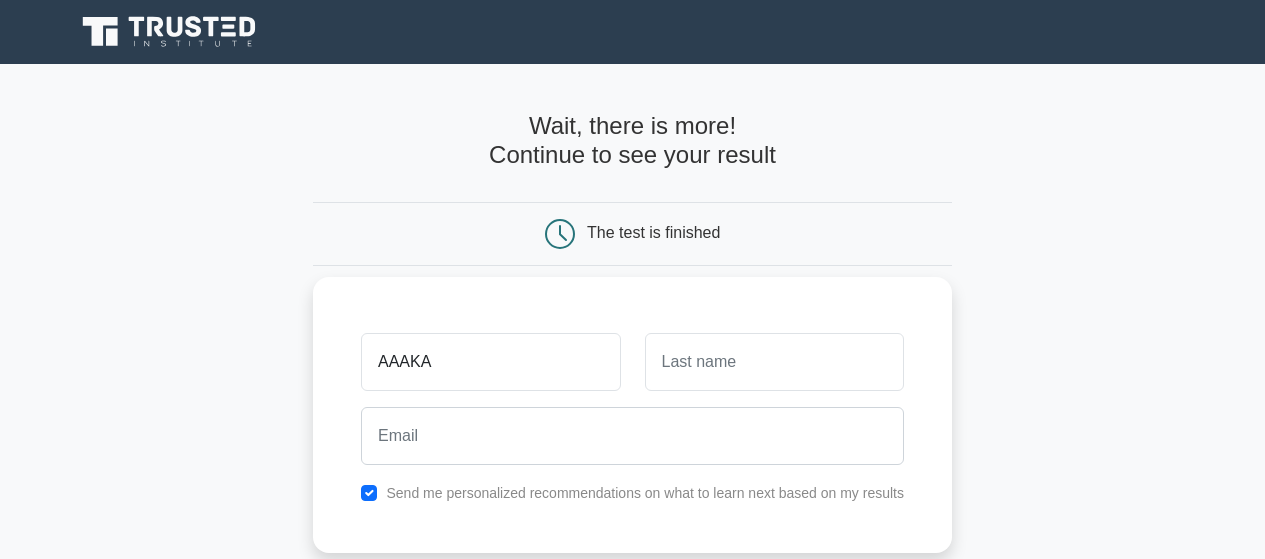 click on "AAAKA" at bounding box center (490, 362) 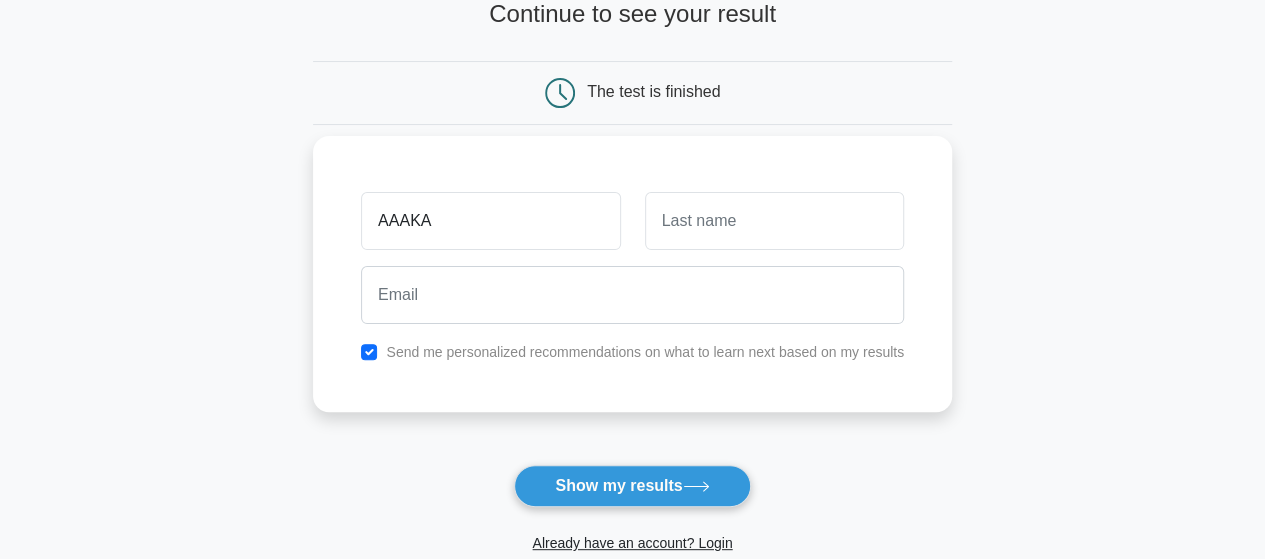 scroll, scrollTop: 0, scrollLeft: 0, axis: both 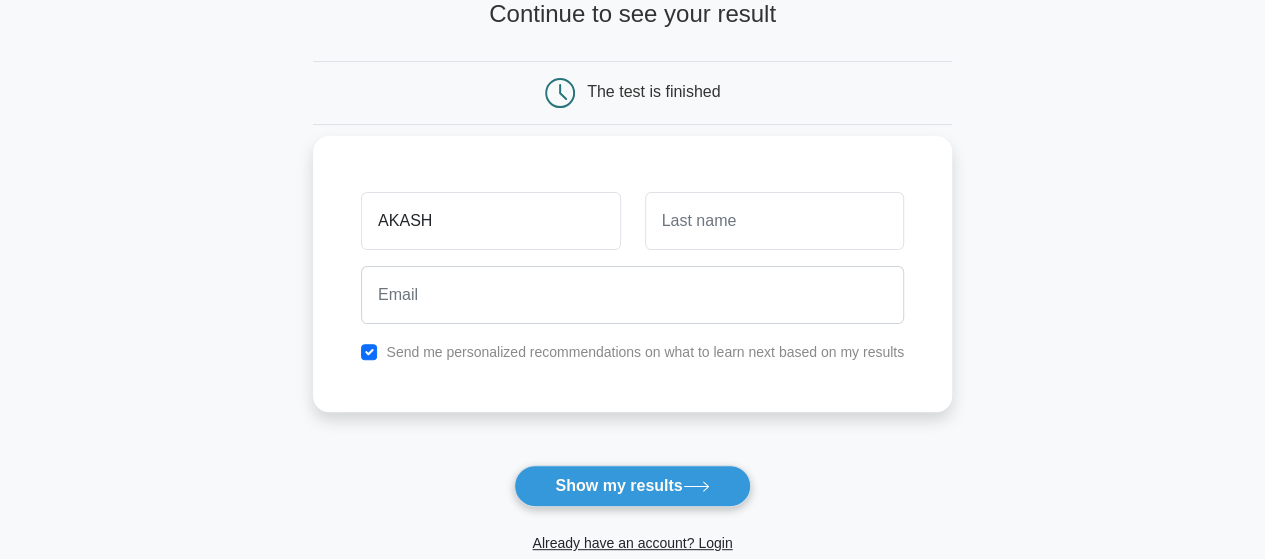 type on "AKASH" 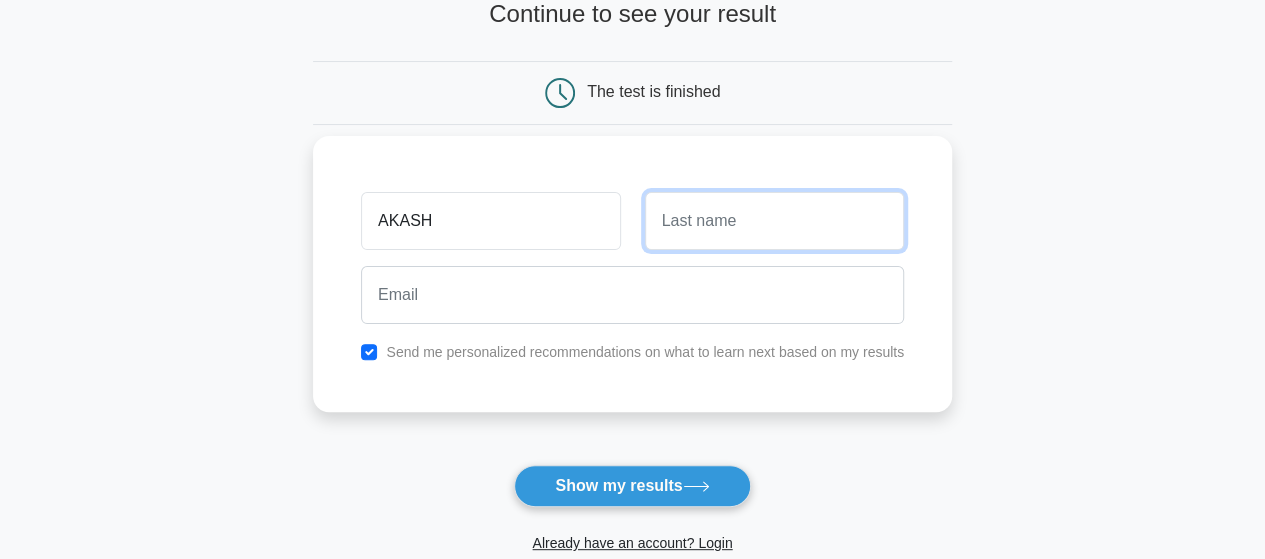 click at bounding box center (774, 221) 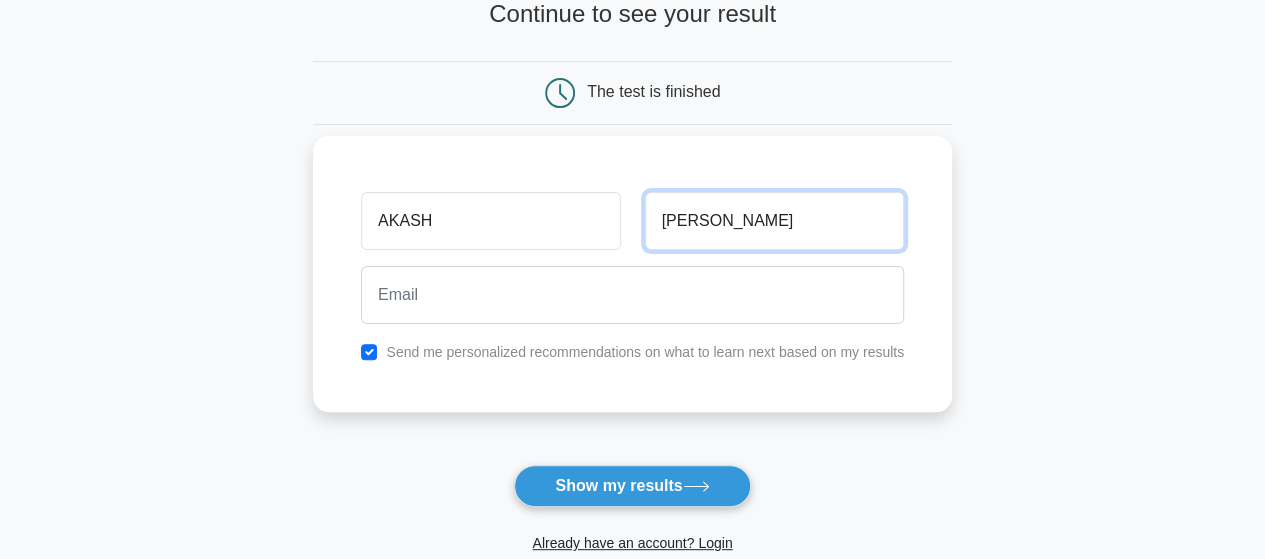 type on "[PERSON_NAME]" 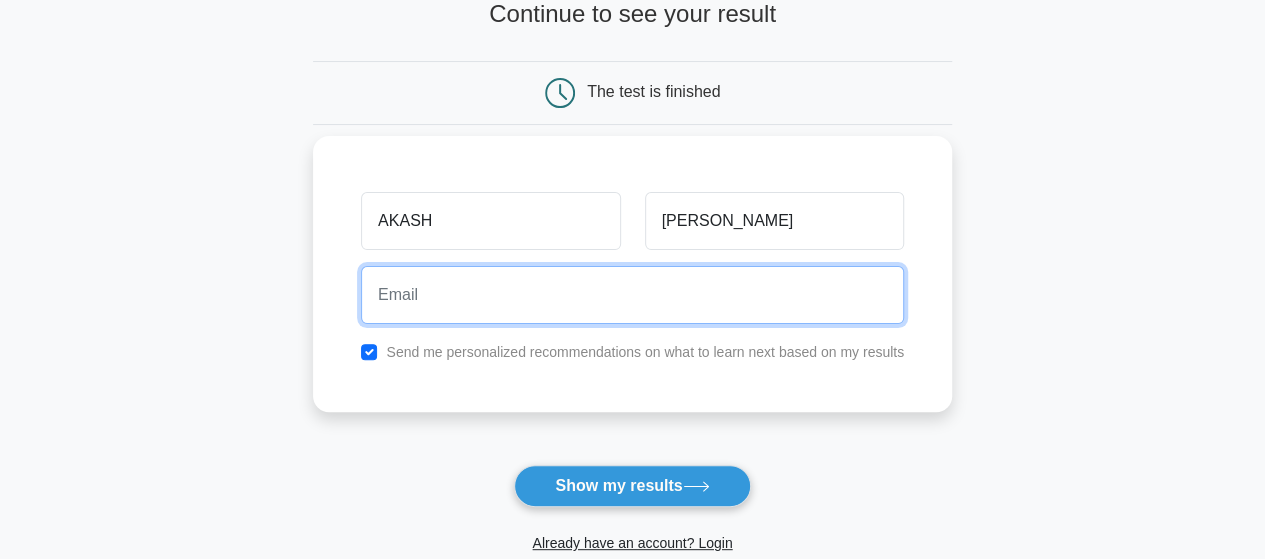 click at bounding box center (632, 295) 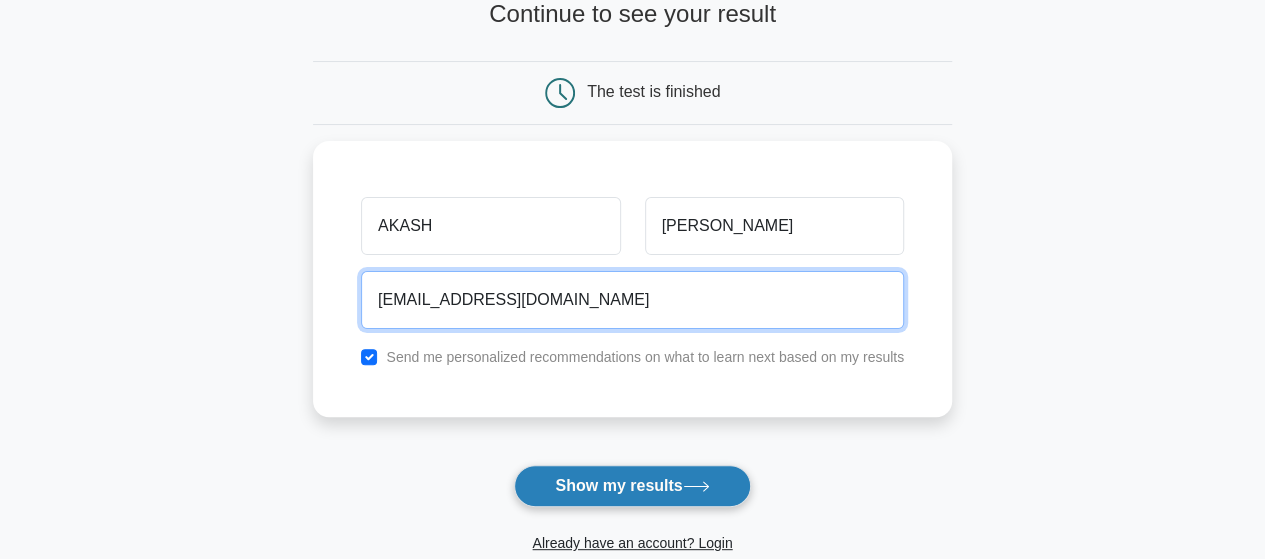 type on "akash388349@gmail.com" 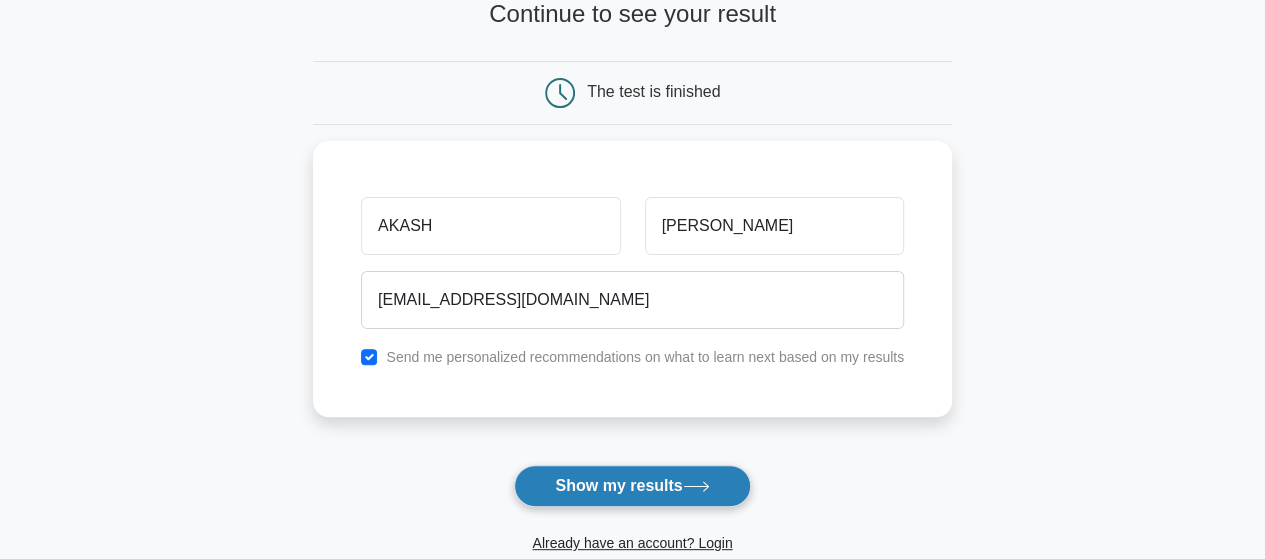 click on "Show my results" at bounding box center (632, 486) 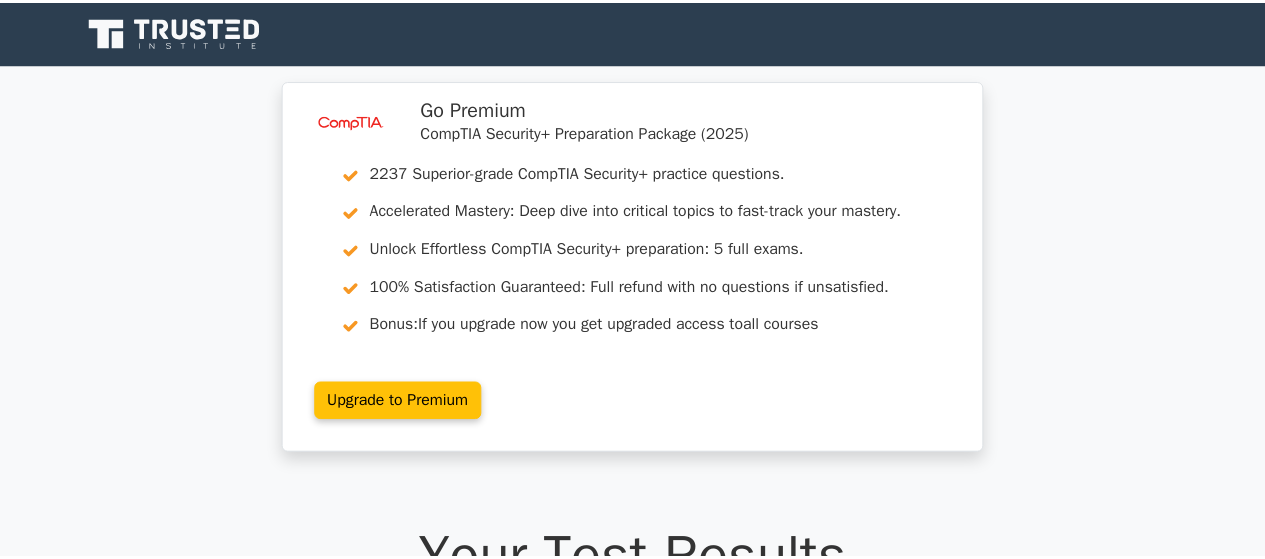 scroll, scrollTop: 0, scrollLeft: 0, axis: both 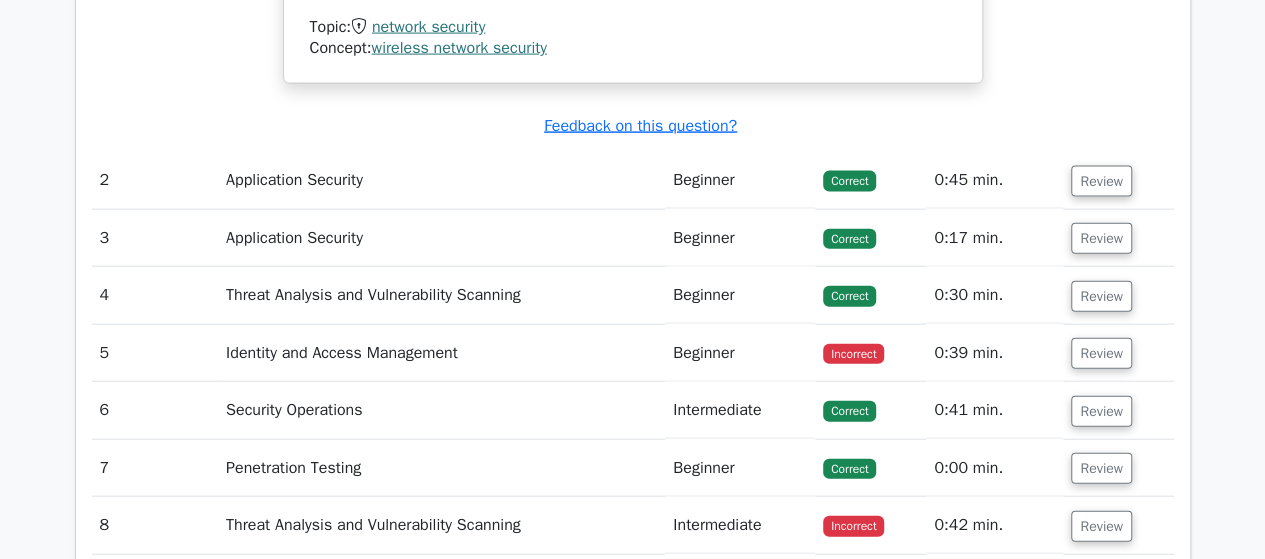 click on "Identity and Access Management" at bounding box center (441, 353) 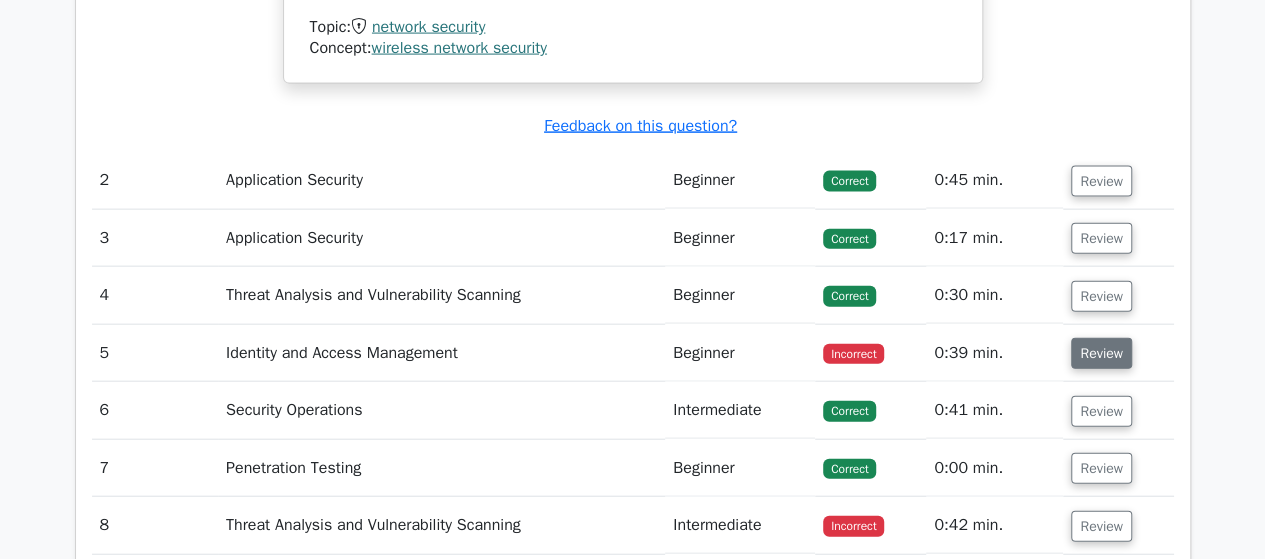 click on "Review" at bounding box center (1101, 353) 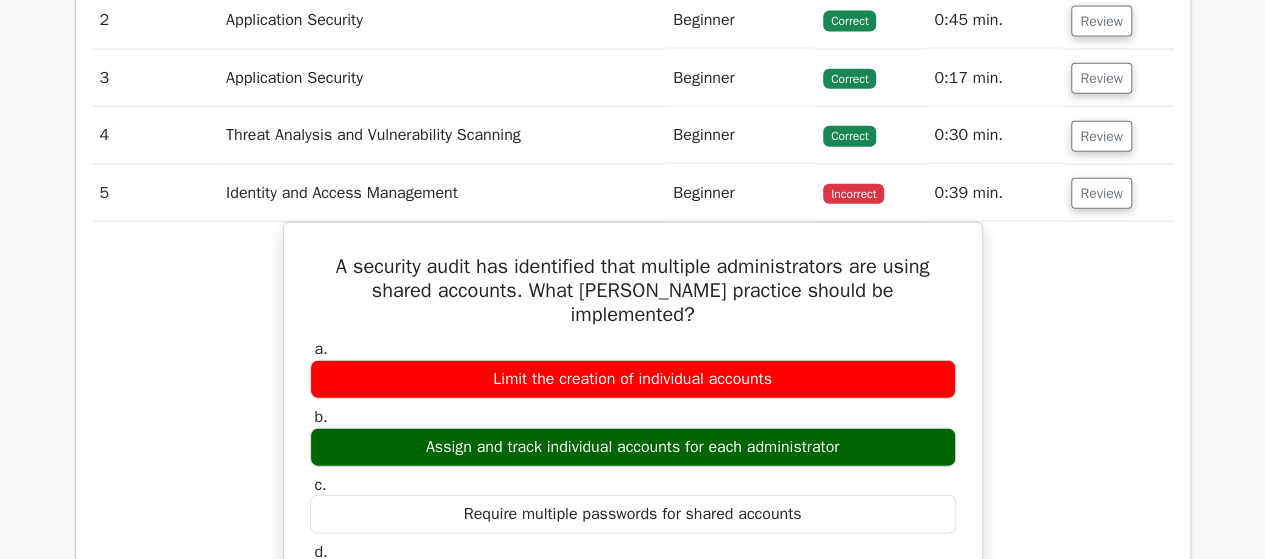 scroll, scrollTop: 2332, scrollLeft: 0, axis: vertical 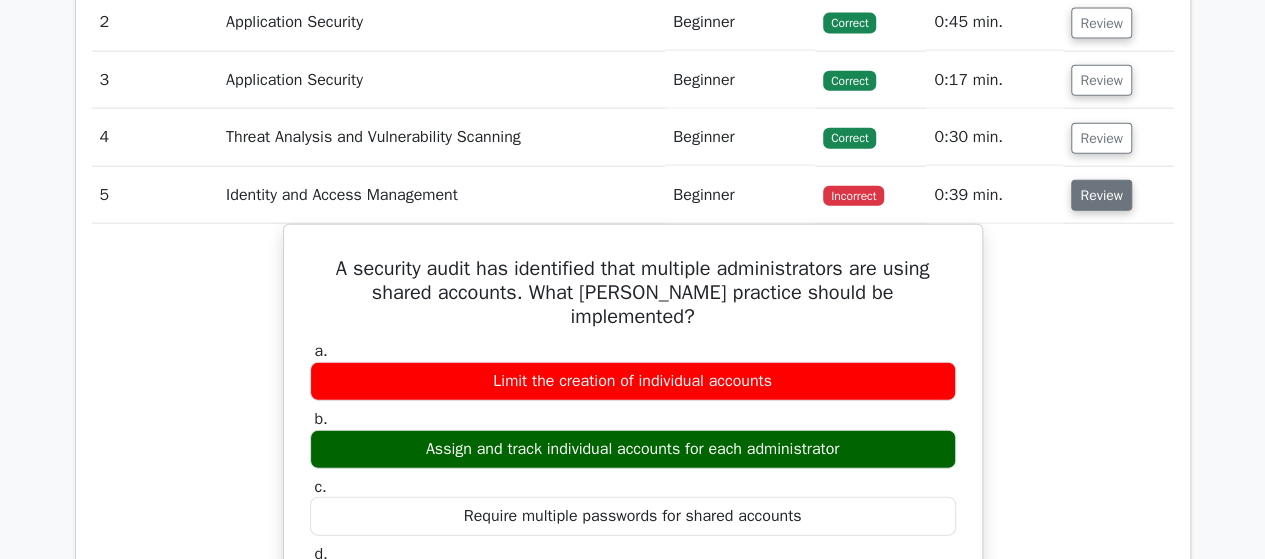 click on "Review" at bounding box center (1101, 195) 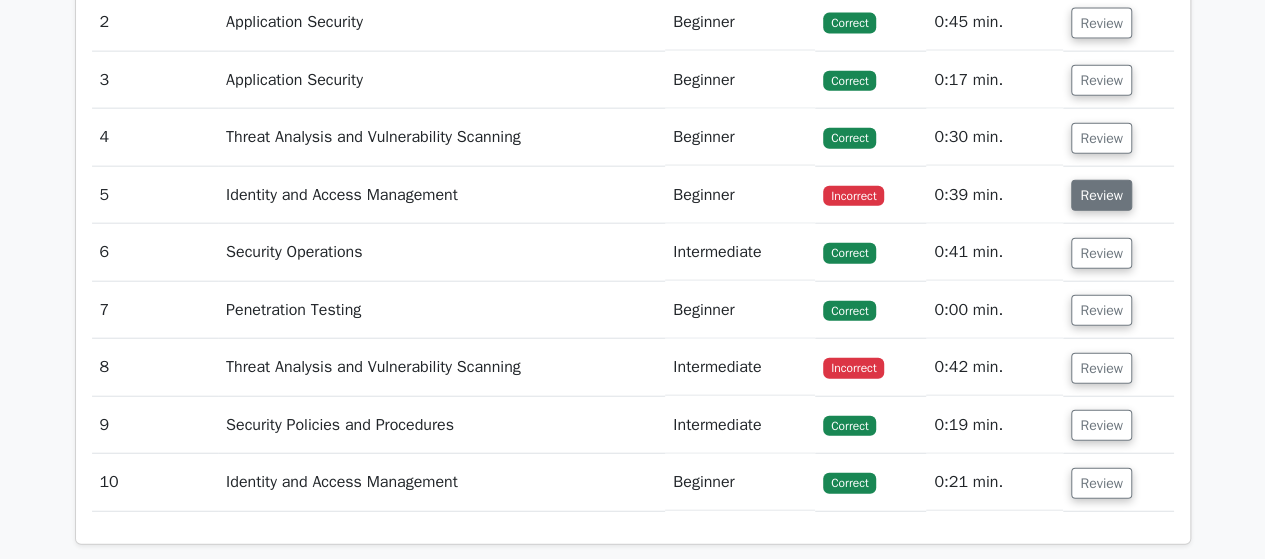 click on "Review" at bounding box center [1101, 195] 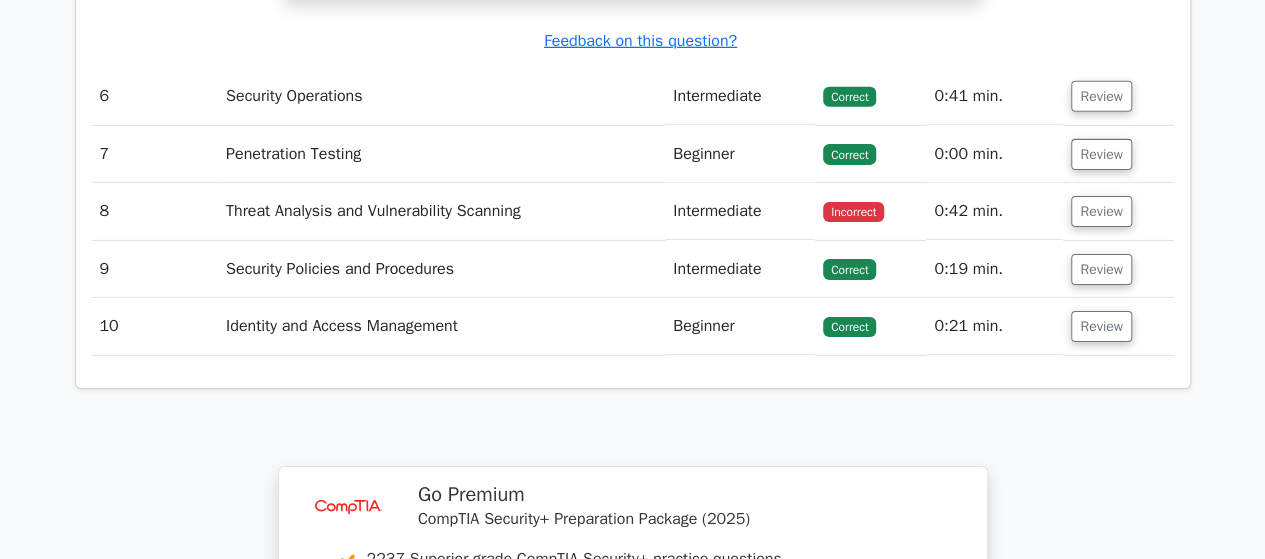 scroll, scrollTop: 3176, scrollLeft: 0, axis: vertical 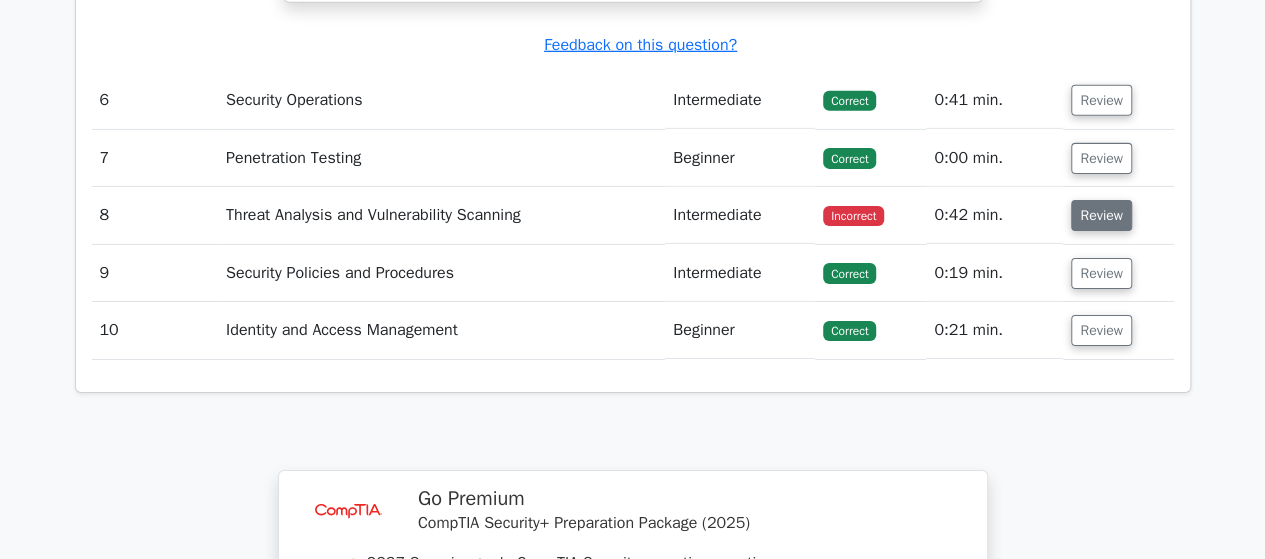 click on "Review" at bounding box center (1101, 215) 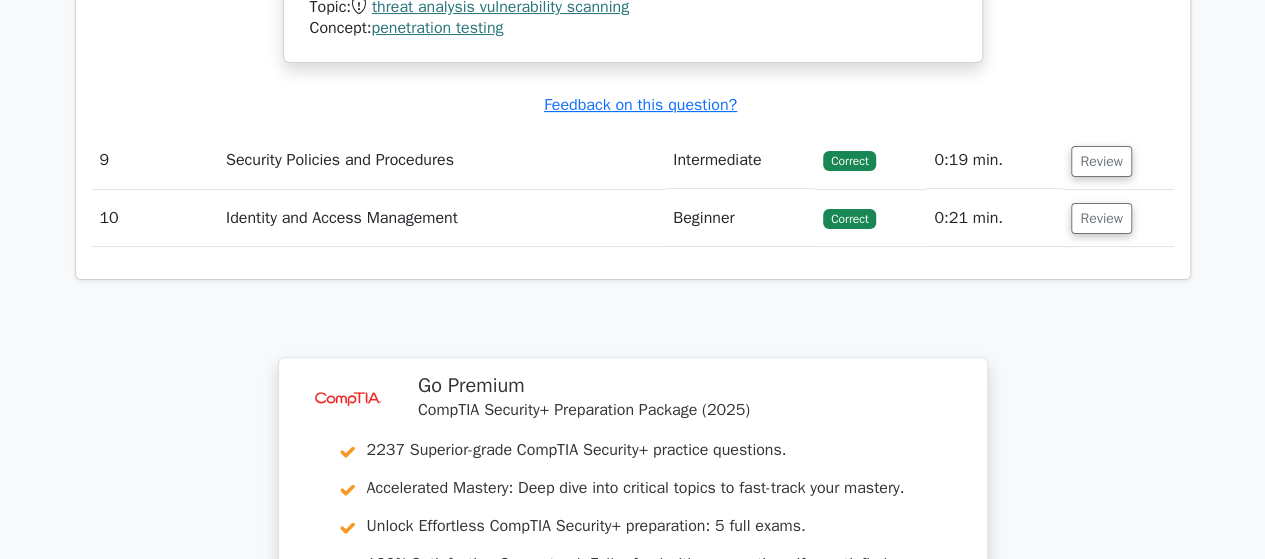scroll, scrollTop: 3960, scrollLeft: 0, axis: vertical 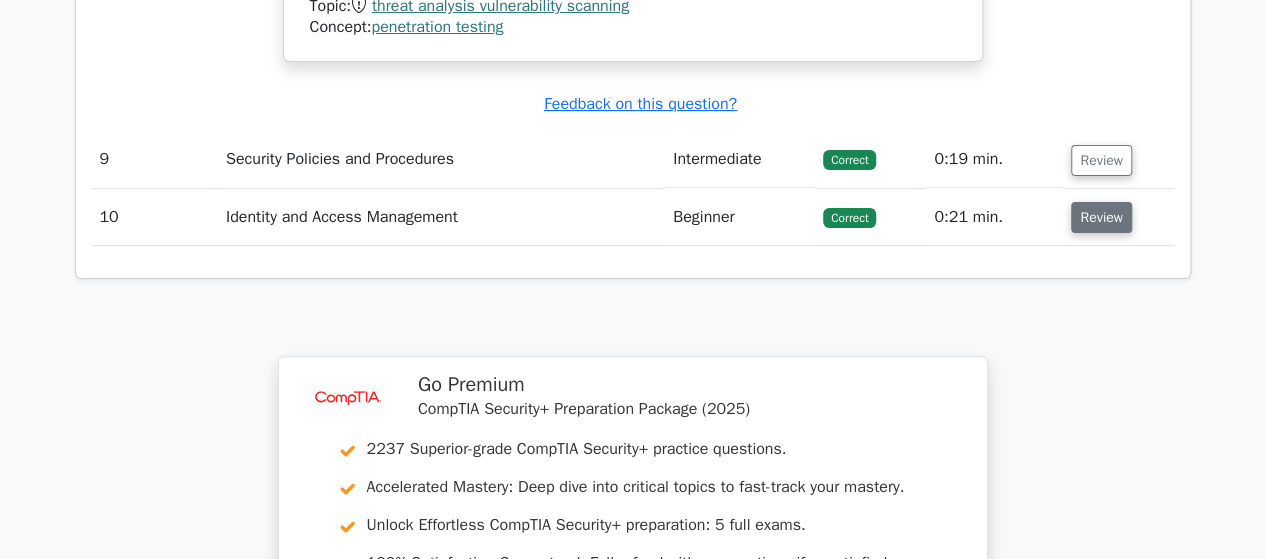 click on "Review" at bounding box center [1101, 217] 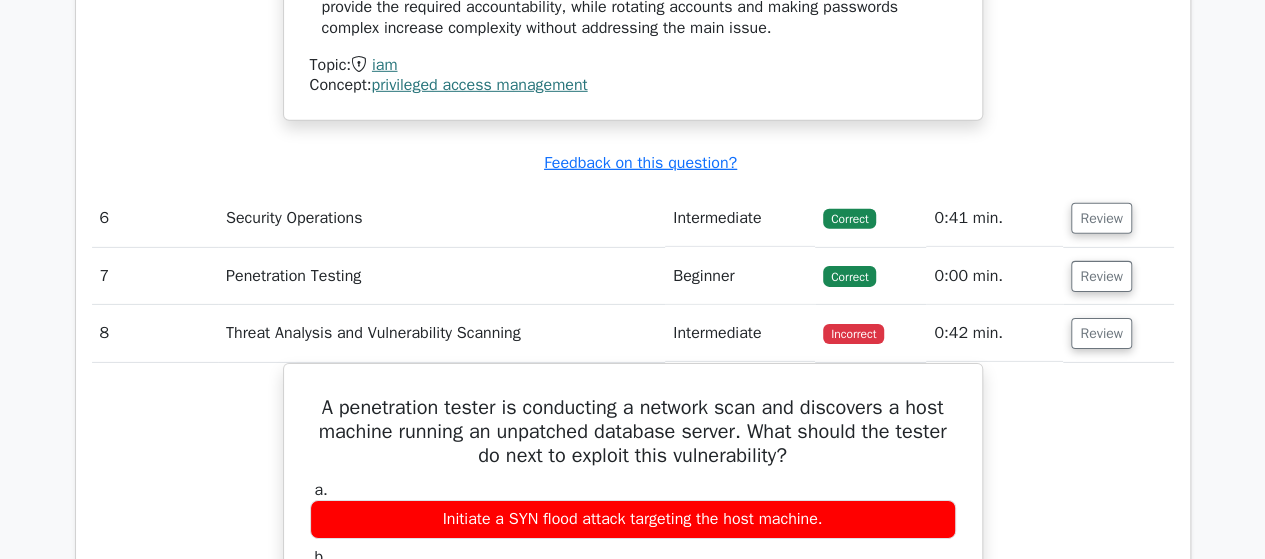 scroll, scrollTop: 3056, scrollLeft: 0, axis: vertical 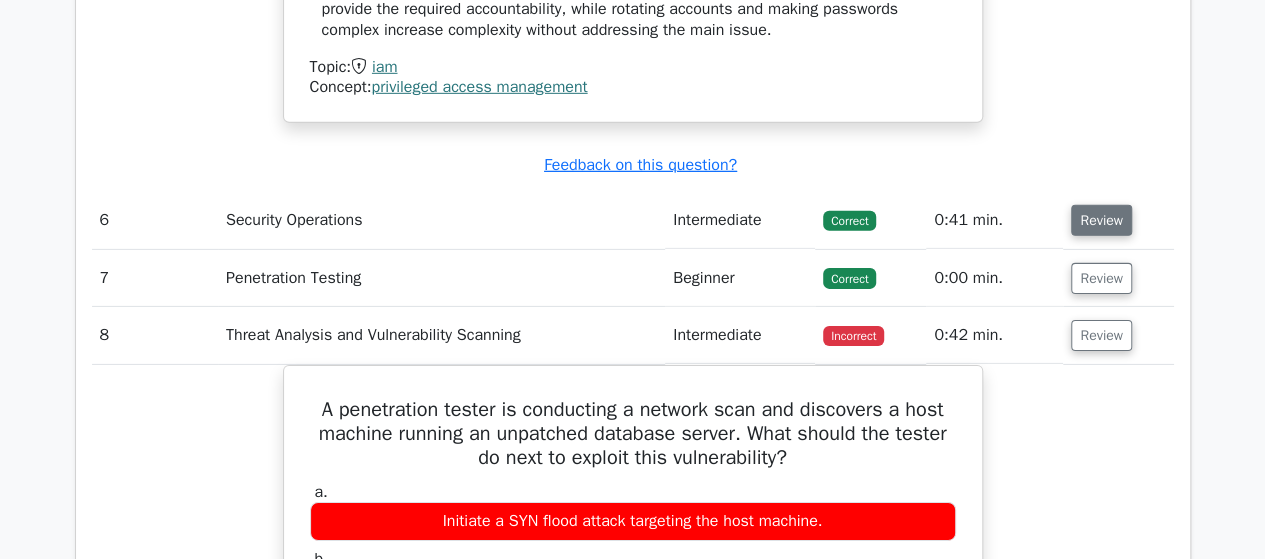 click on "Review" at bounding box center [1101, 220] 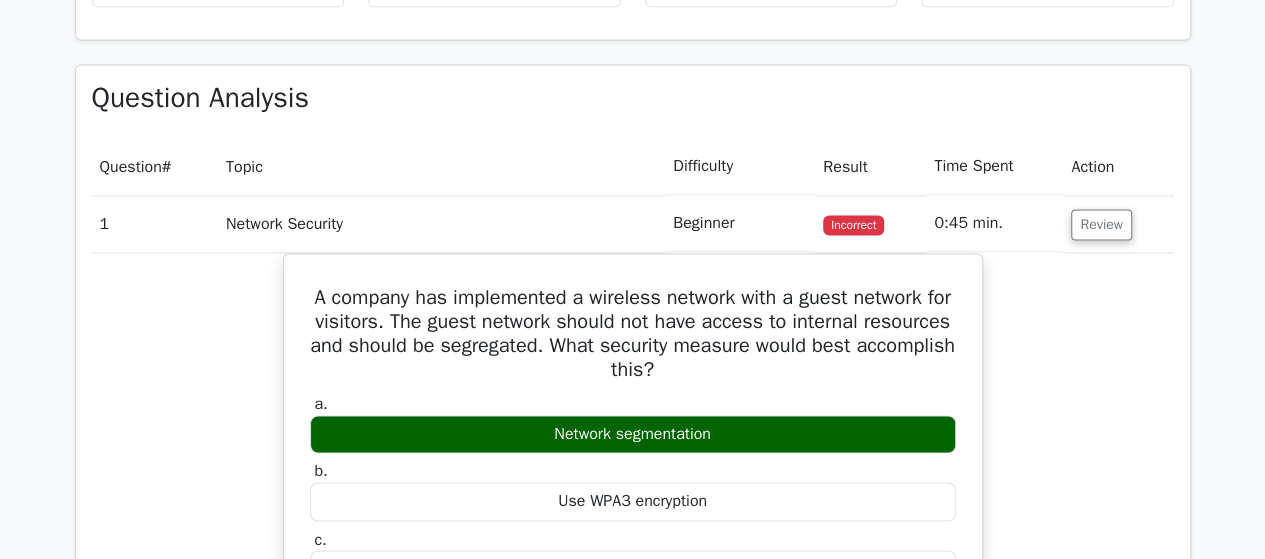 scroll, scrollTop: 1386, scrollLeft: 0, axis: vertical 